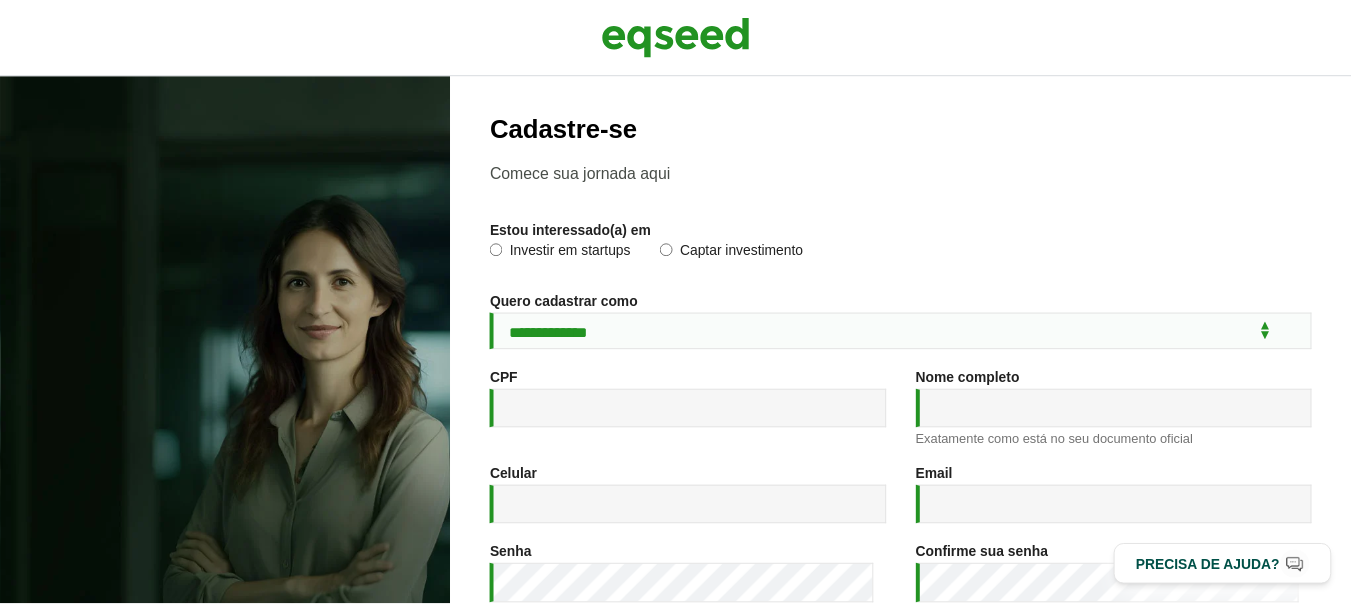scroll, scrollTop: 0, scrollLeft: 0, axis: both 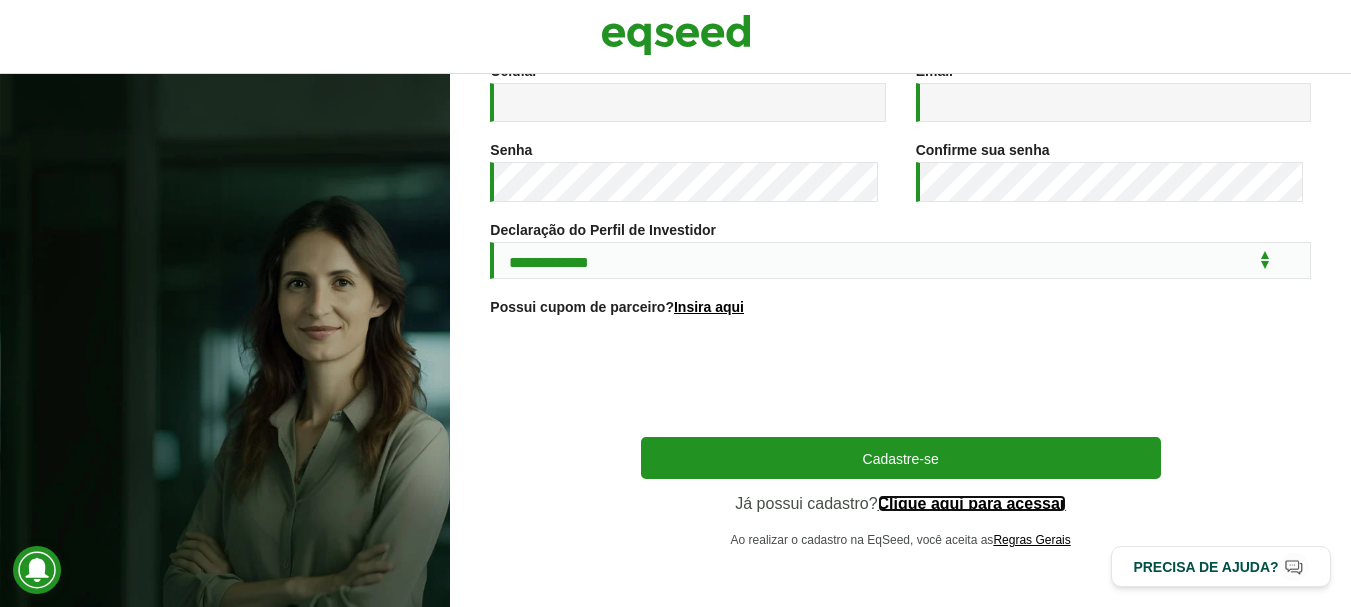 click on "Clique aqui para acessar" at bounding box center [972, 504] 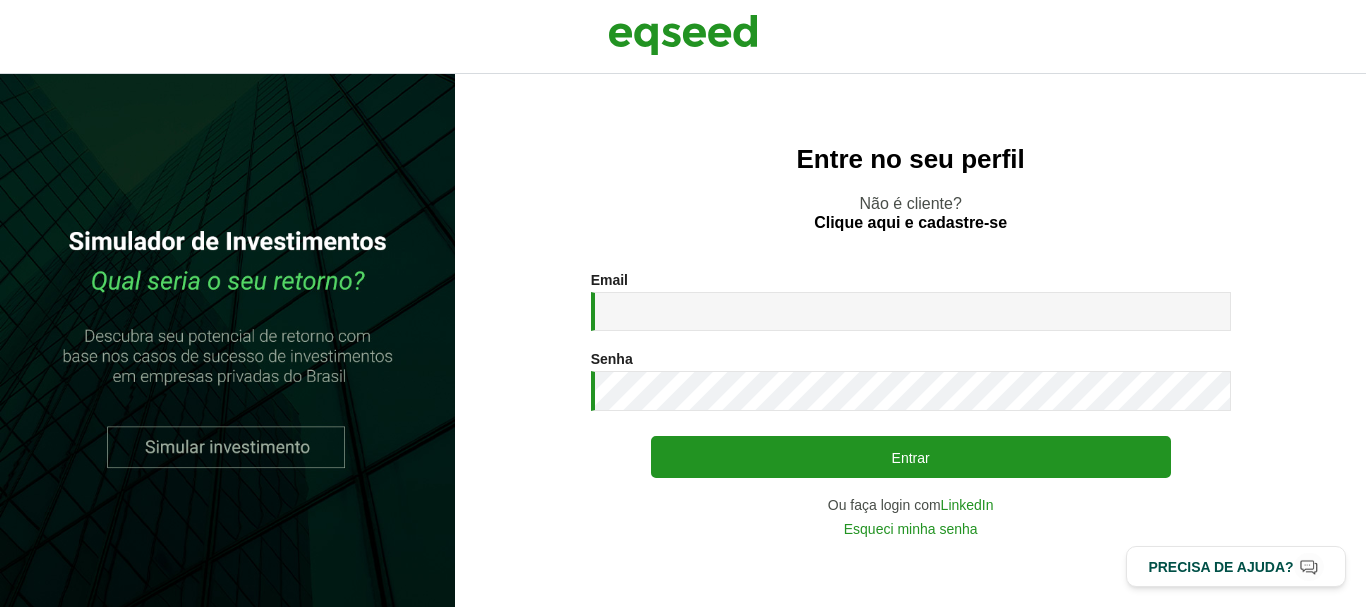 scroll, scrollTop: 0, scrollLeft: 0, axis: both 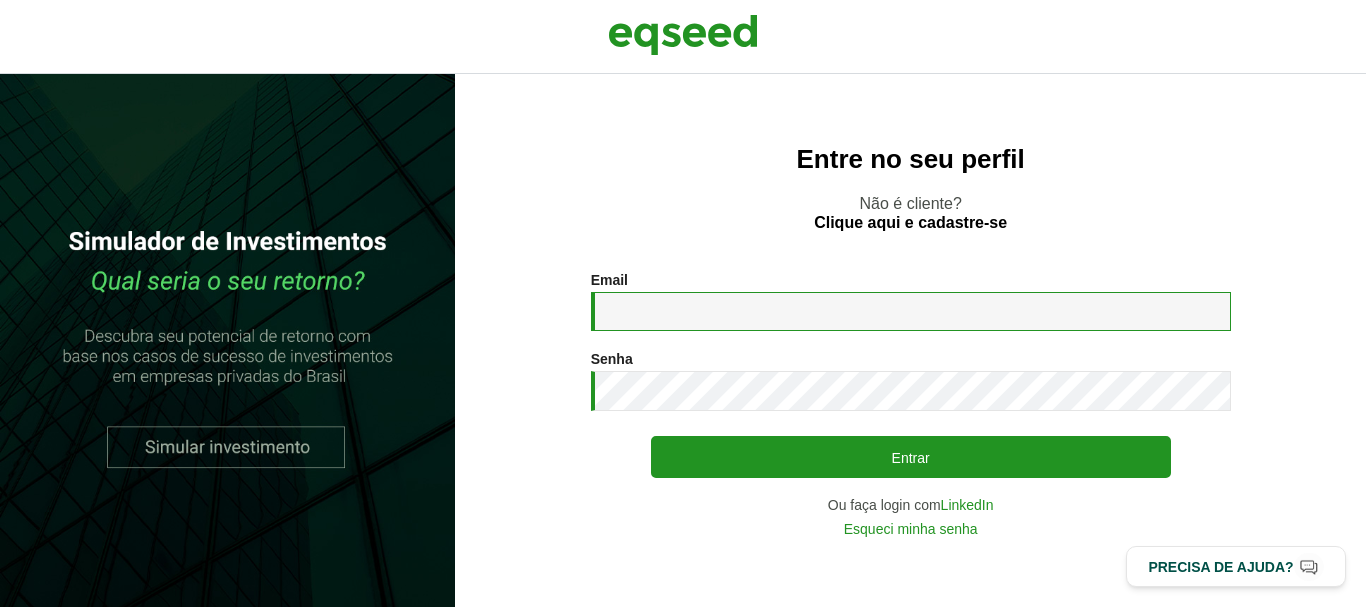 click on "Email  *" at bounding box center (911, 311) 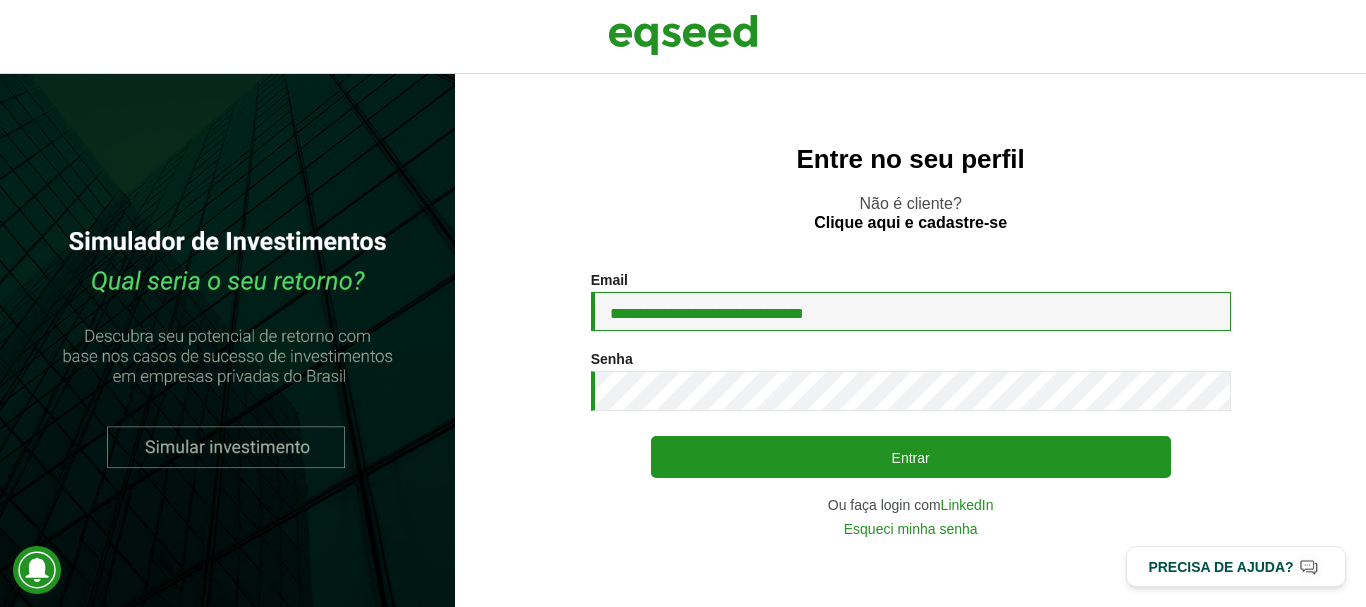 type on "**********" 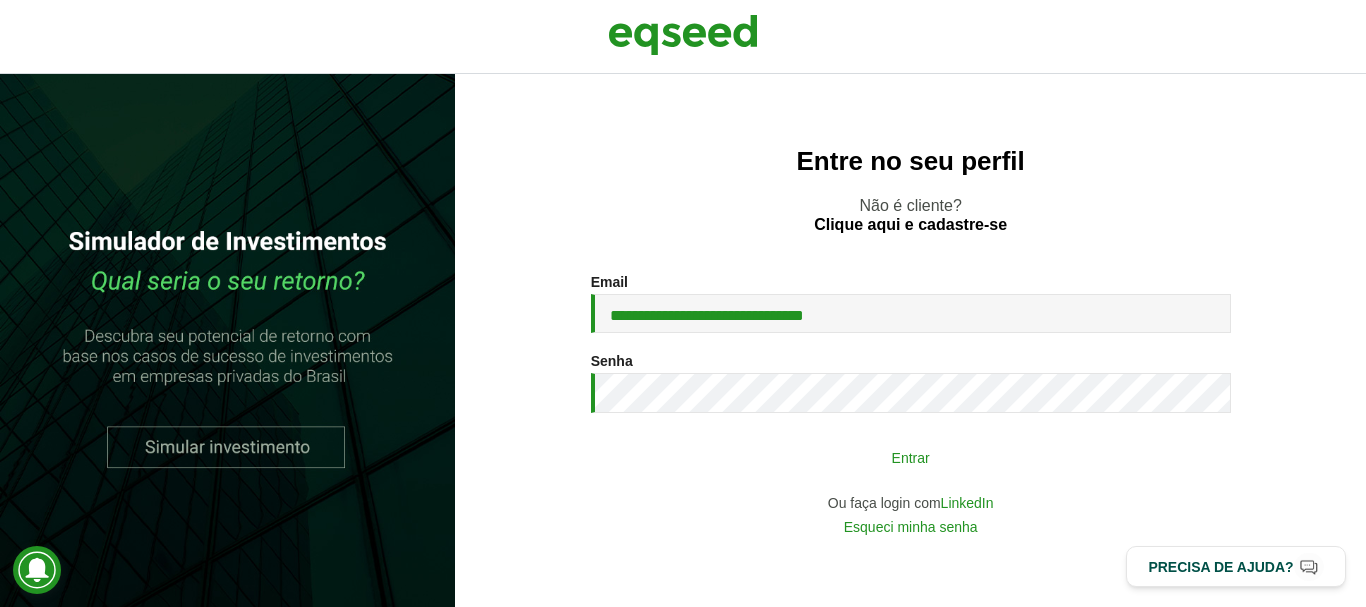 click on "Entrar" at bounding box center (911, 457) 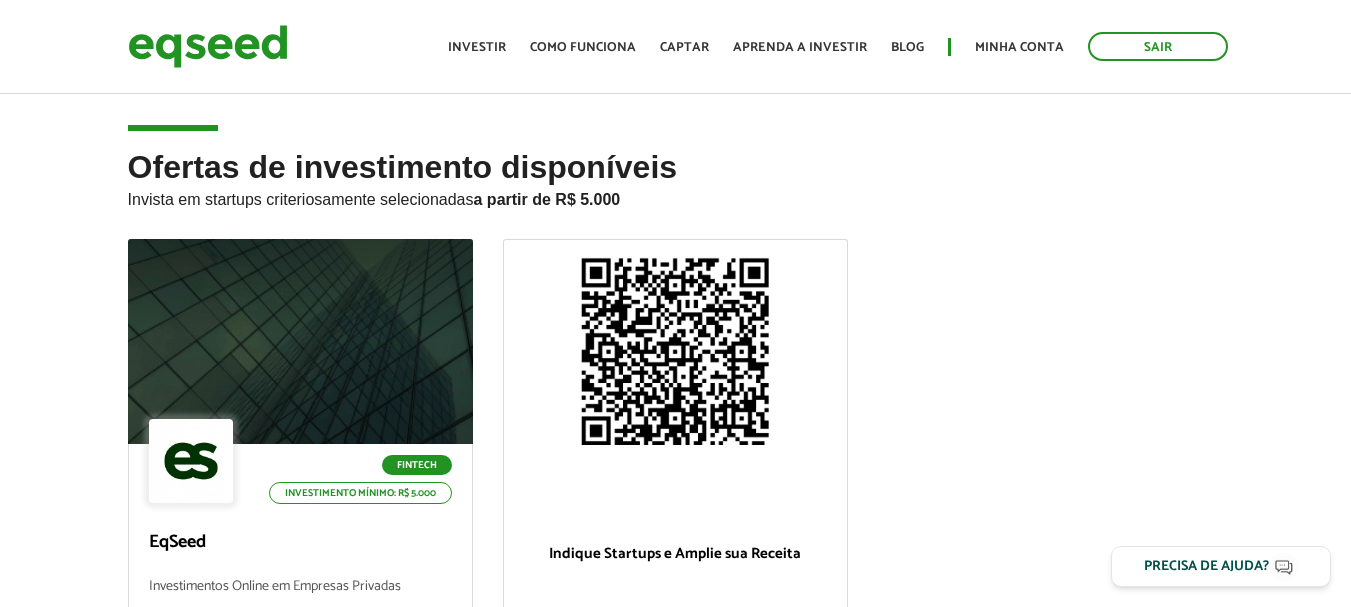 scroll, scrollTop: 0, scrollLeft: 0, axis: both 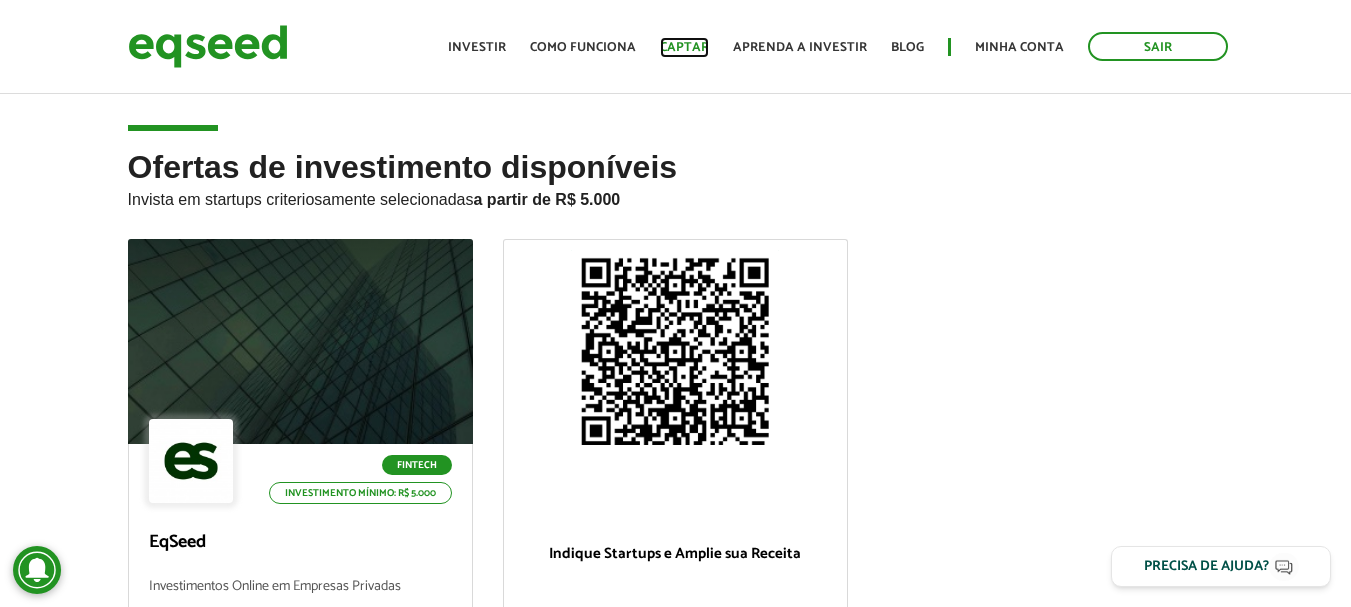 click on "Captar" at bounding box center (684, 47) 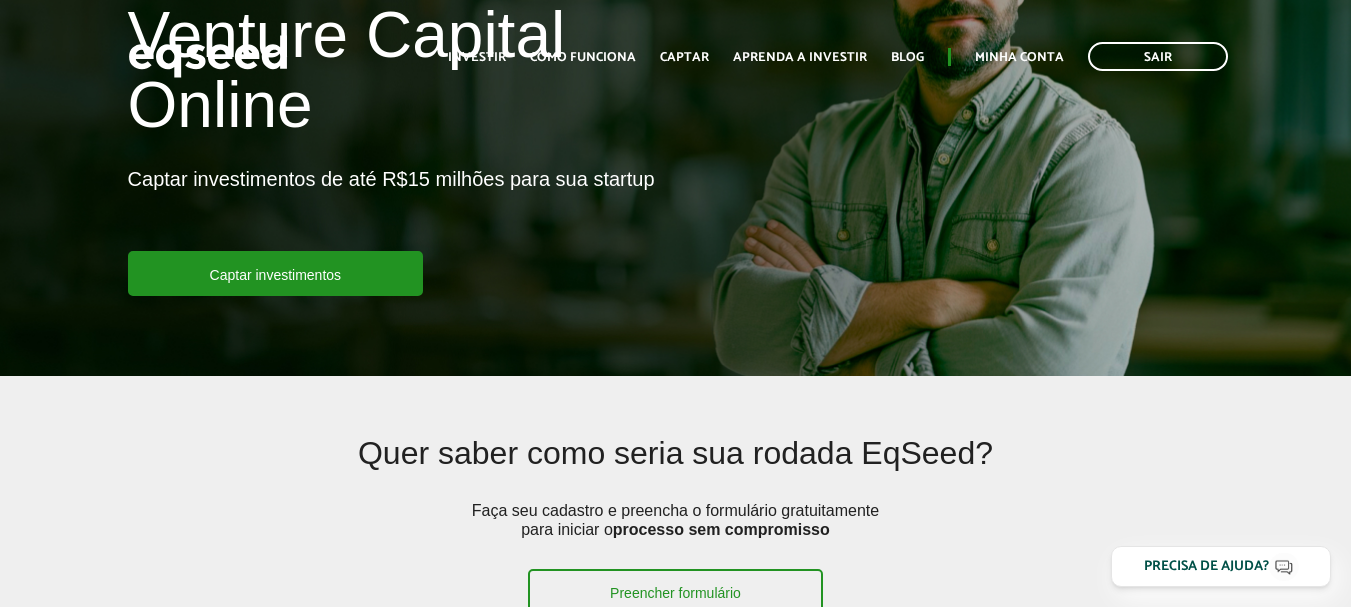 scroll, scrollTop: 0, scrollLeft: 0, axis: both 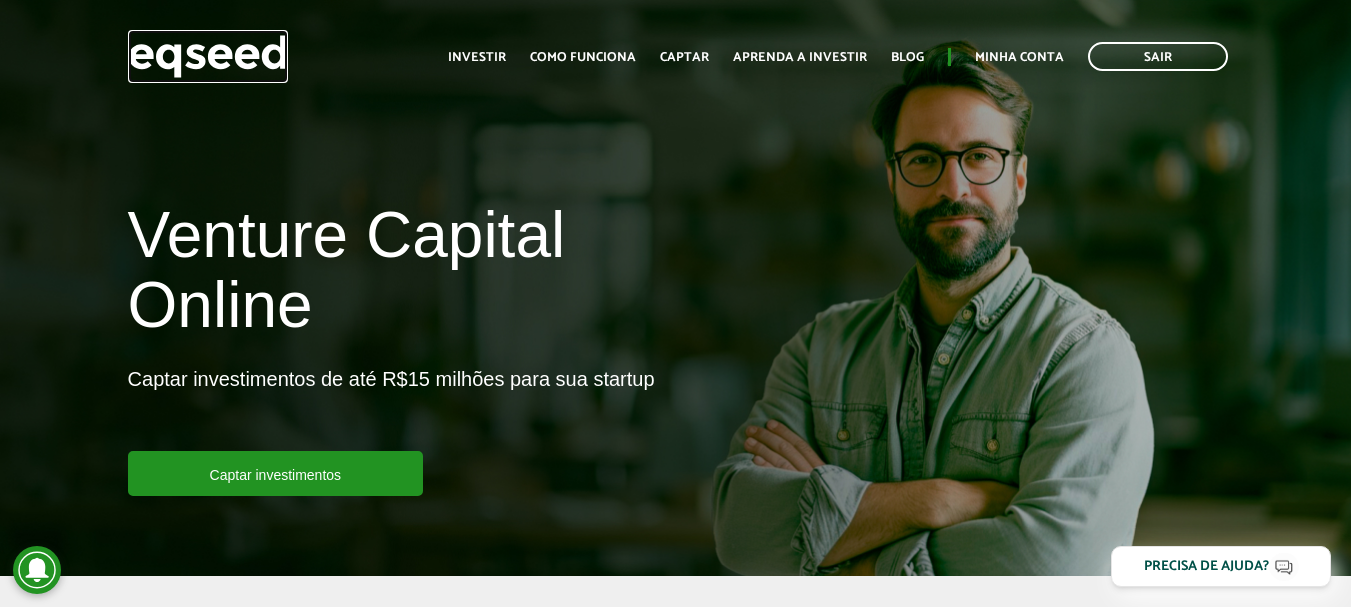 click at bounding box center [208, 56] 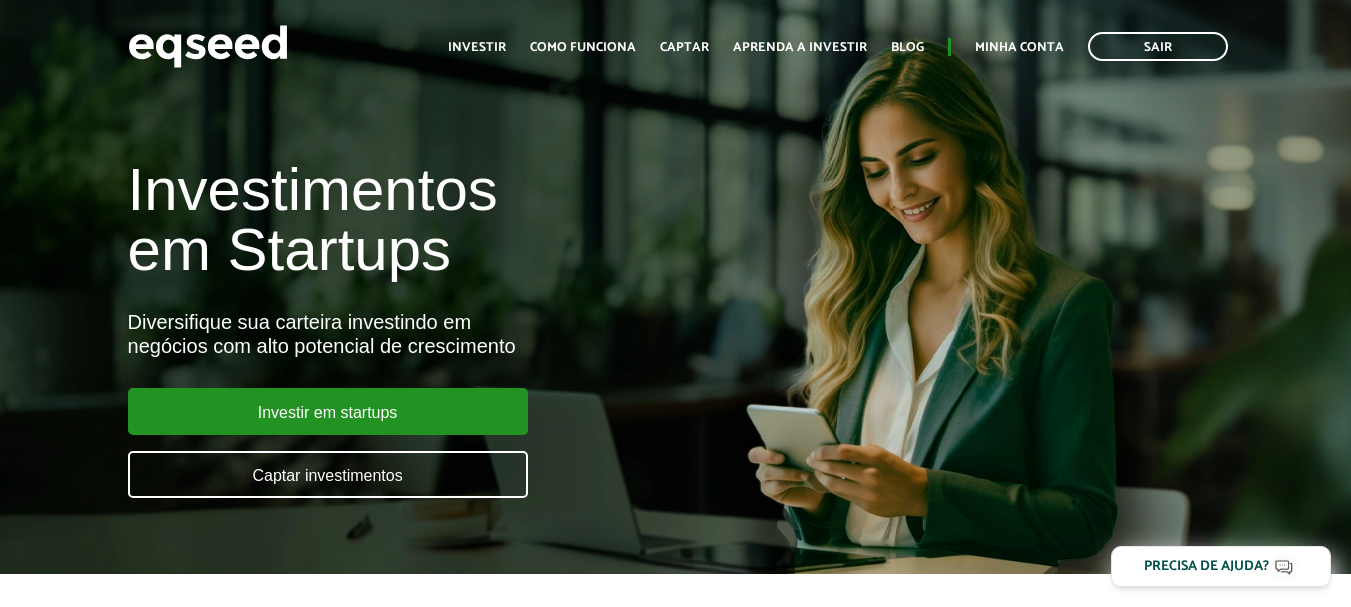 scroll, scrollTop: 0, scrollLeft: 0, axis: both 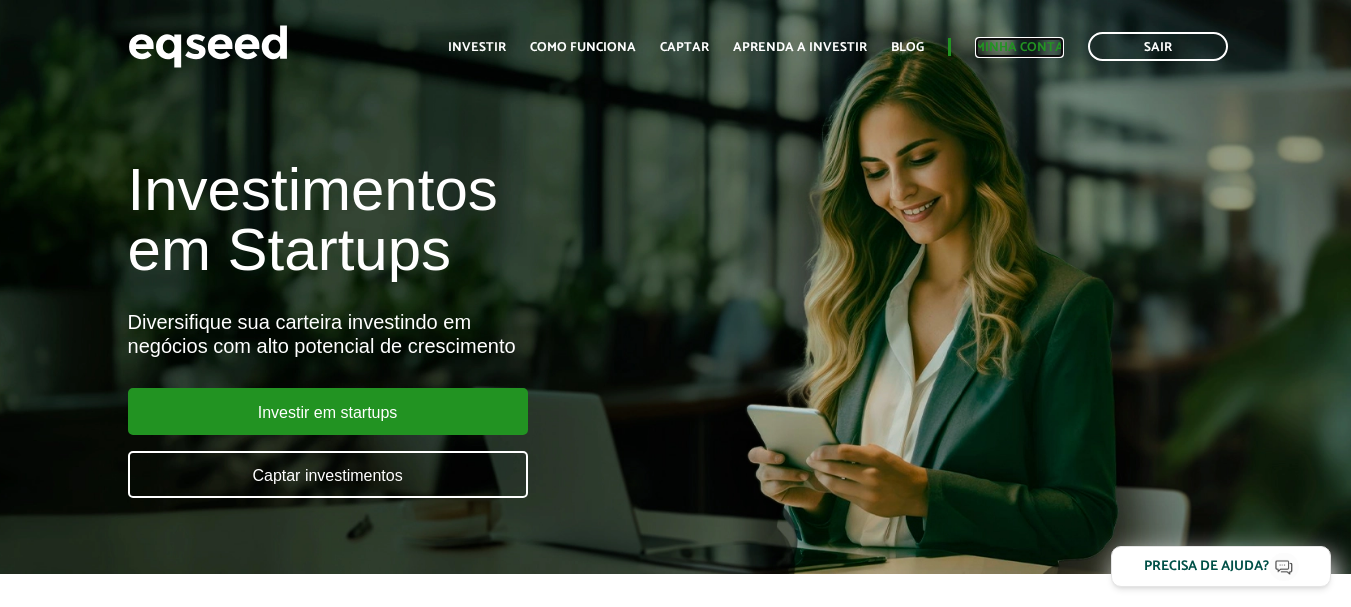 click on "Minha conta" at bounding box center (1019, 47) 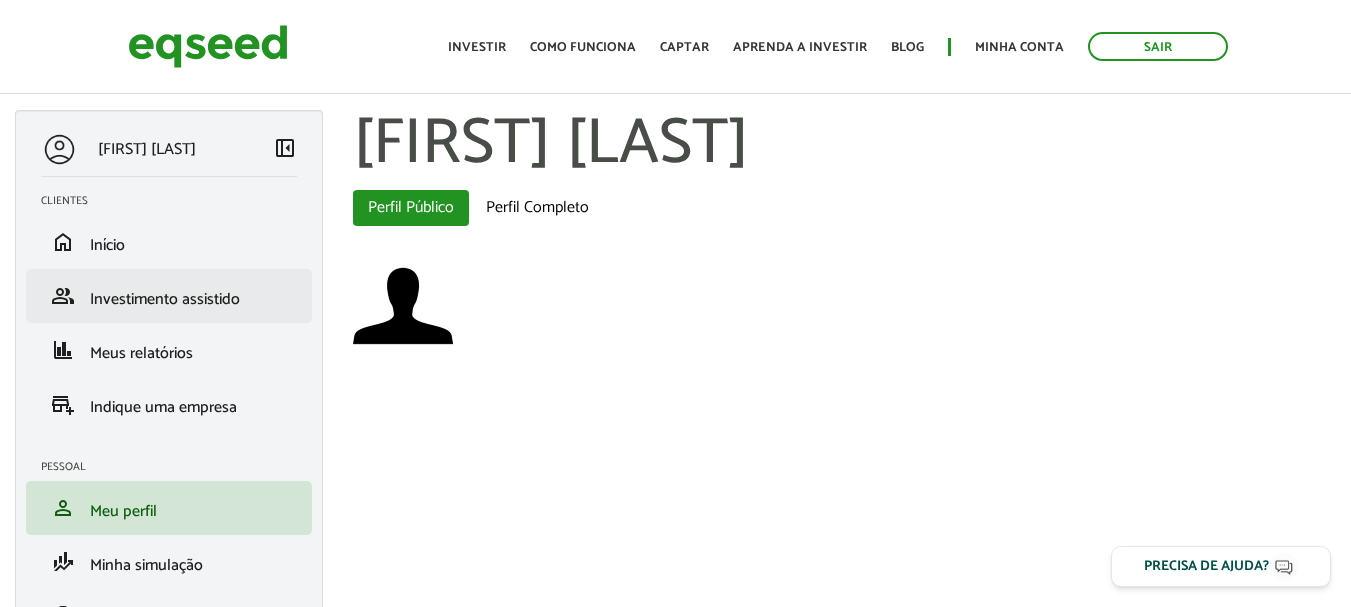 scroll, scrollTop: 0, scrollLeft: 0, axis: both 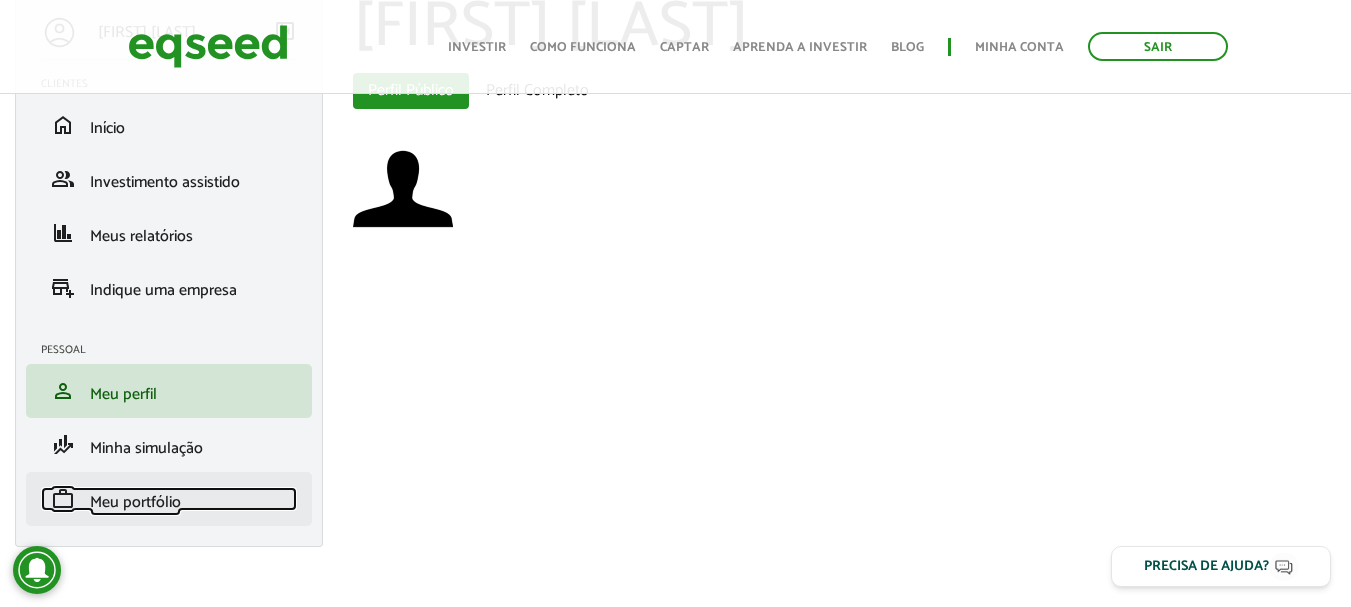 click on "Meu portfólio" at bounding box center (135, 502) 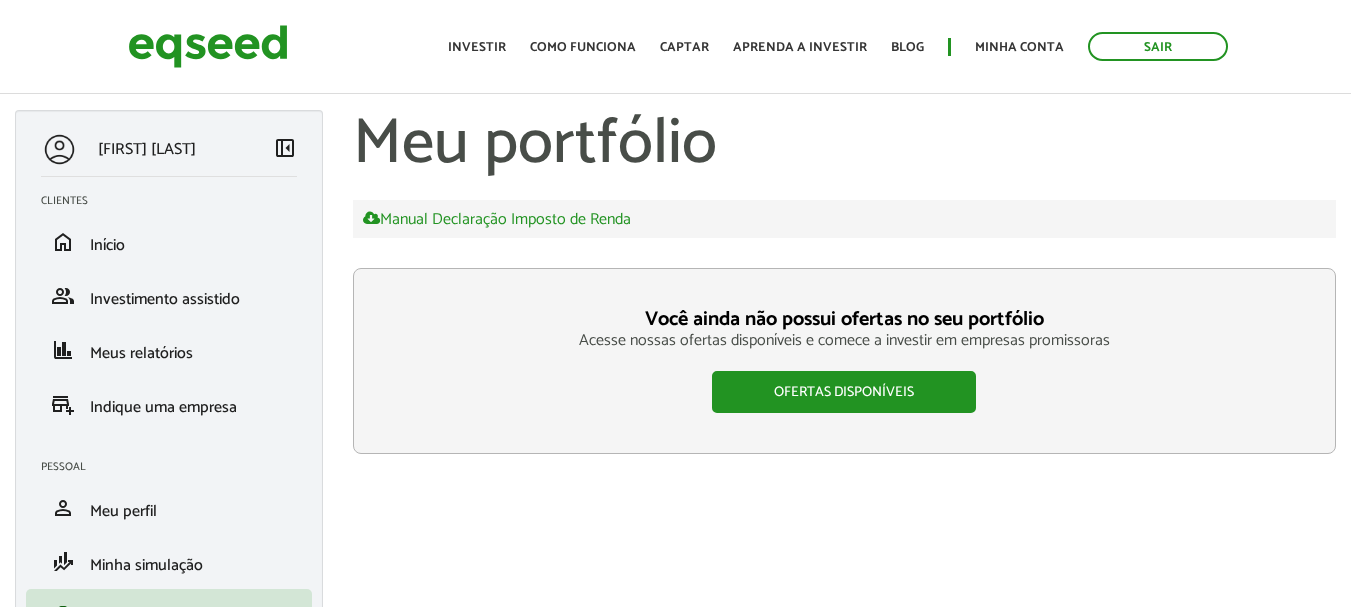 scroll, scrollTop: 0, scrollLeft: 0, axis: both 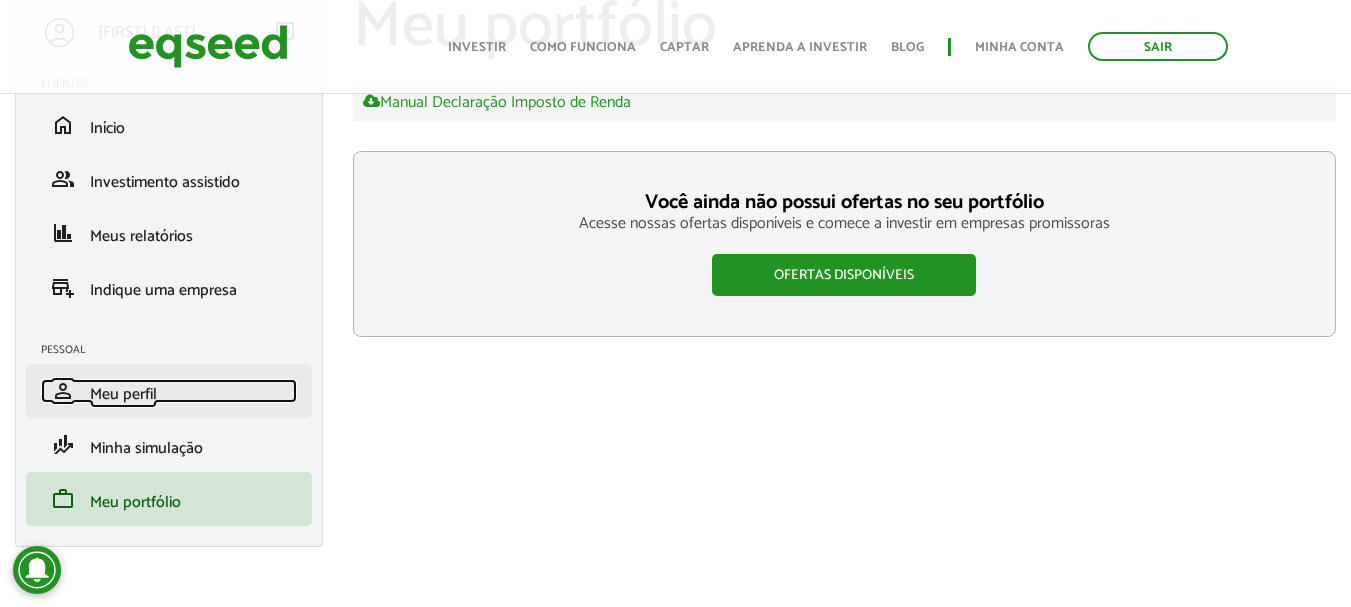 click on "person Meu perfil" at bounding box center (169, 391) 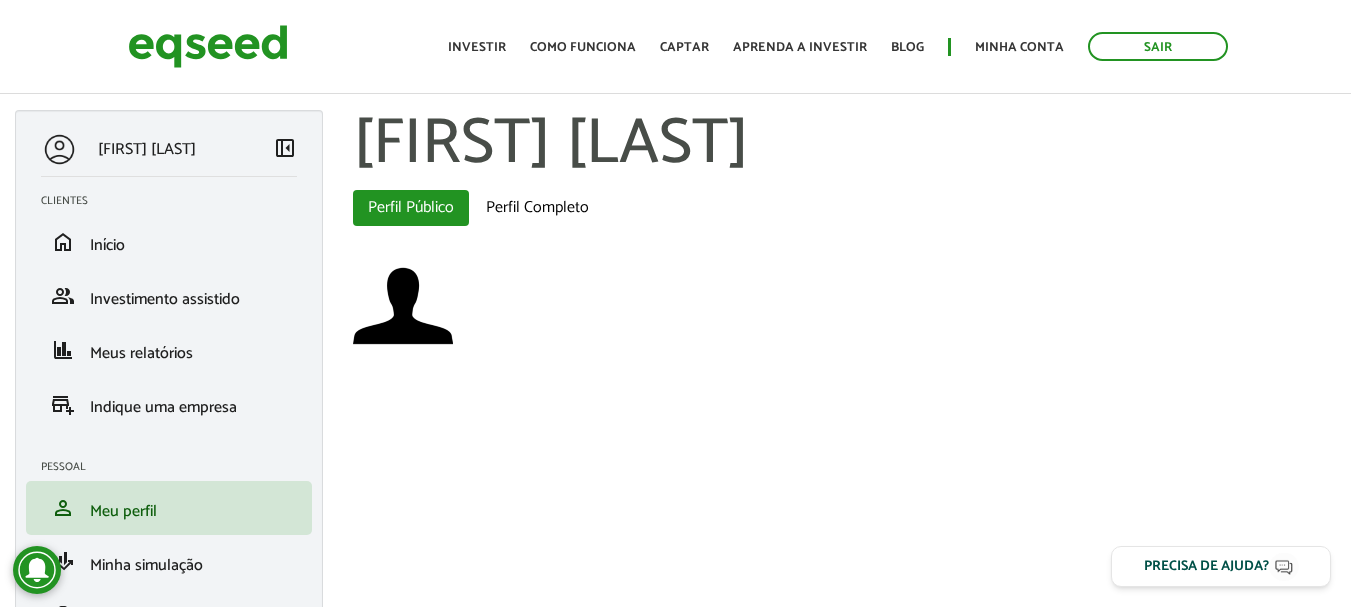 scroll, scrollTop: 0, scrollLeft: 0, axis: both 